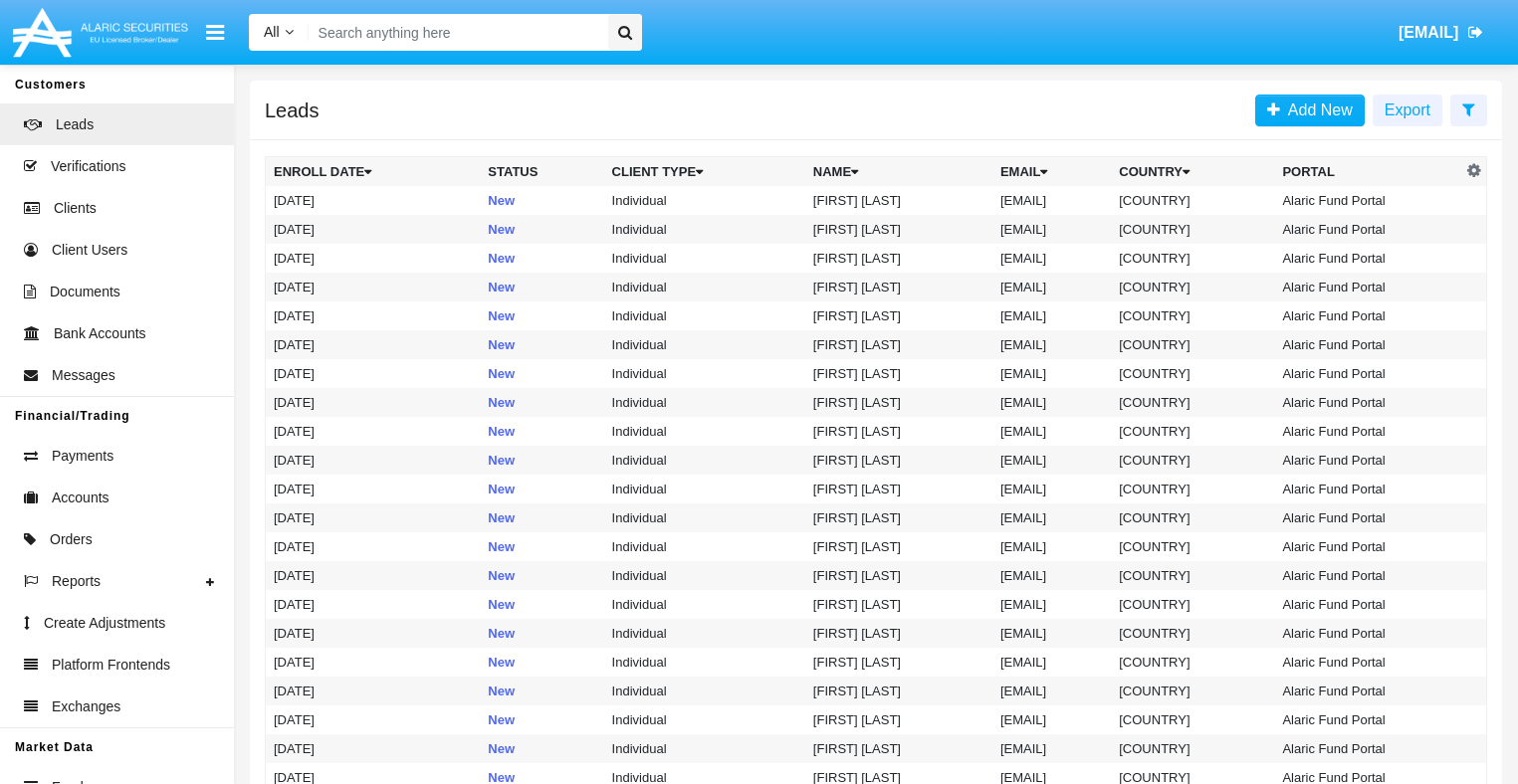 scroll, scrollTop: 0, scrollLeft: 0, axis: both 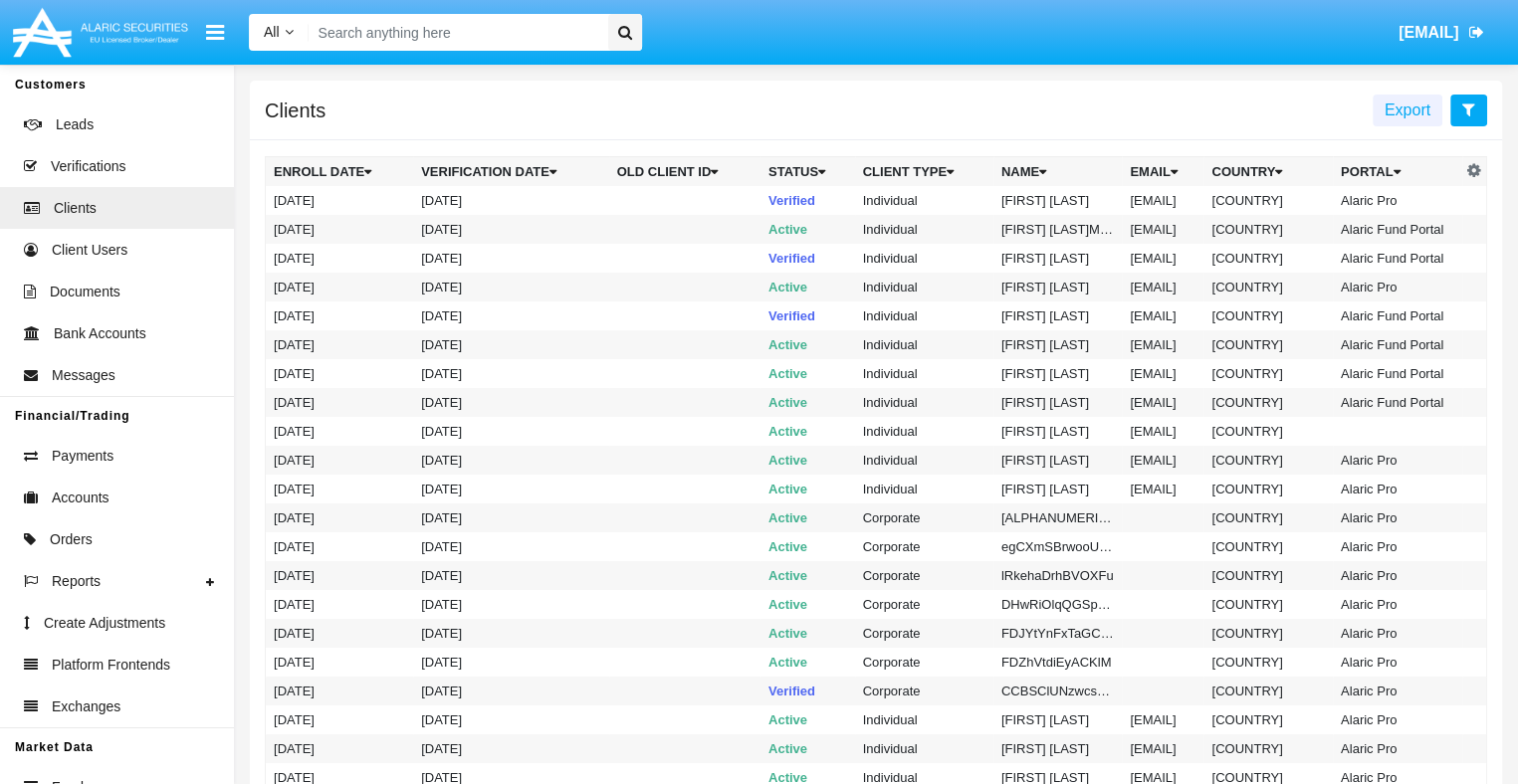 click 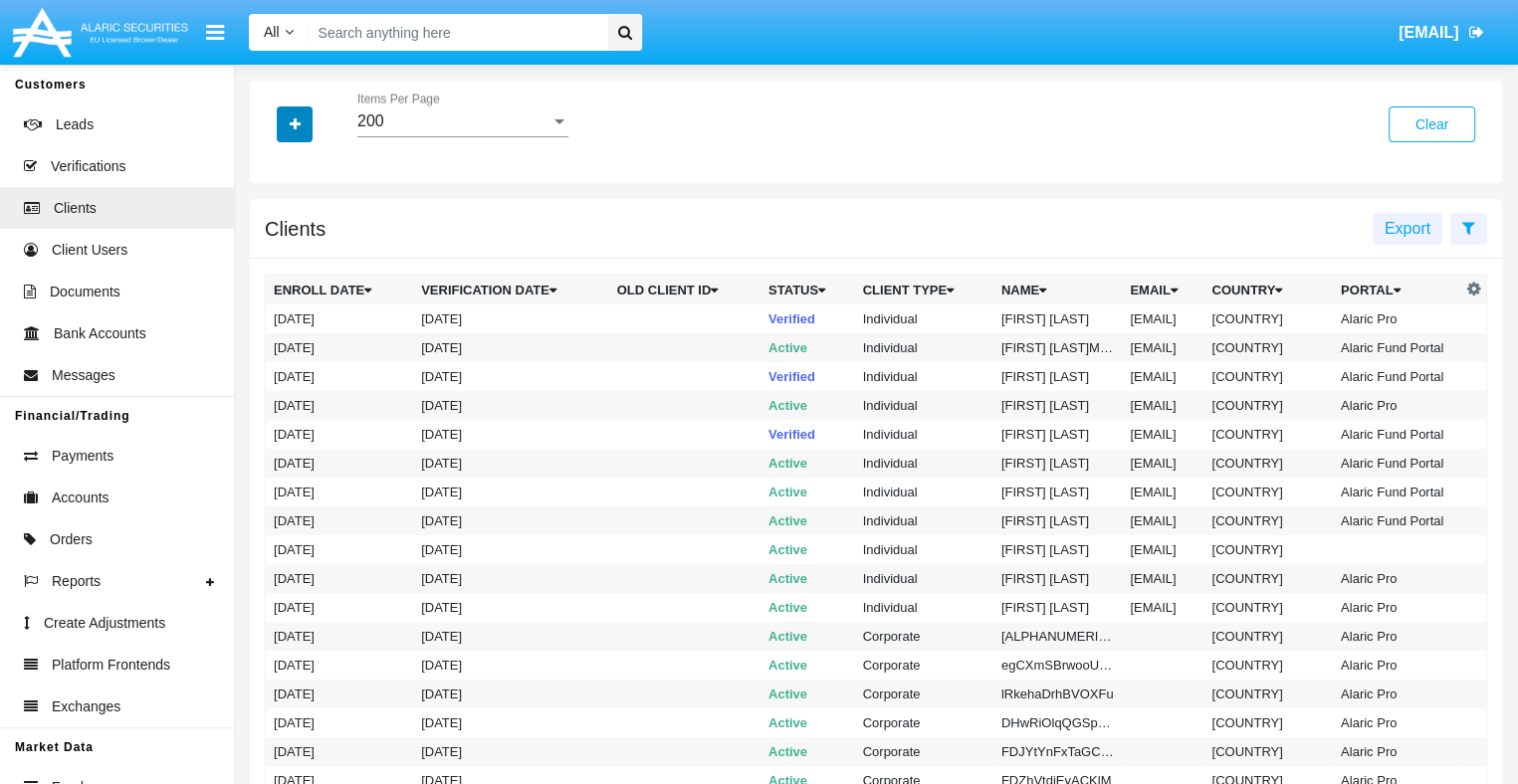 click 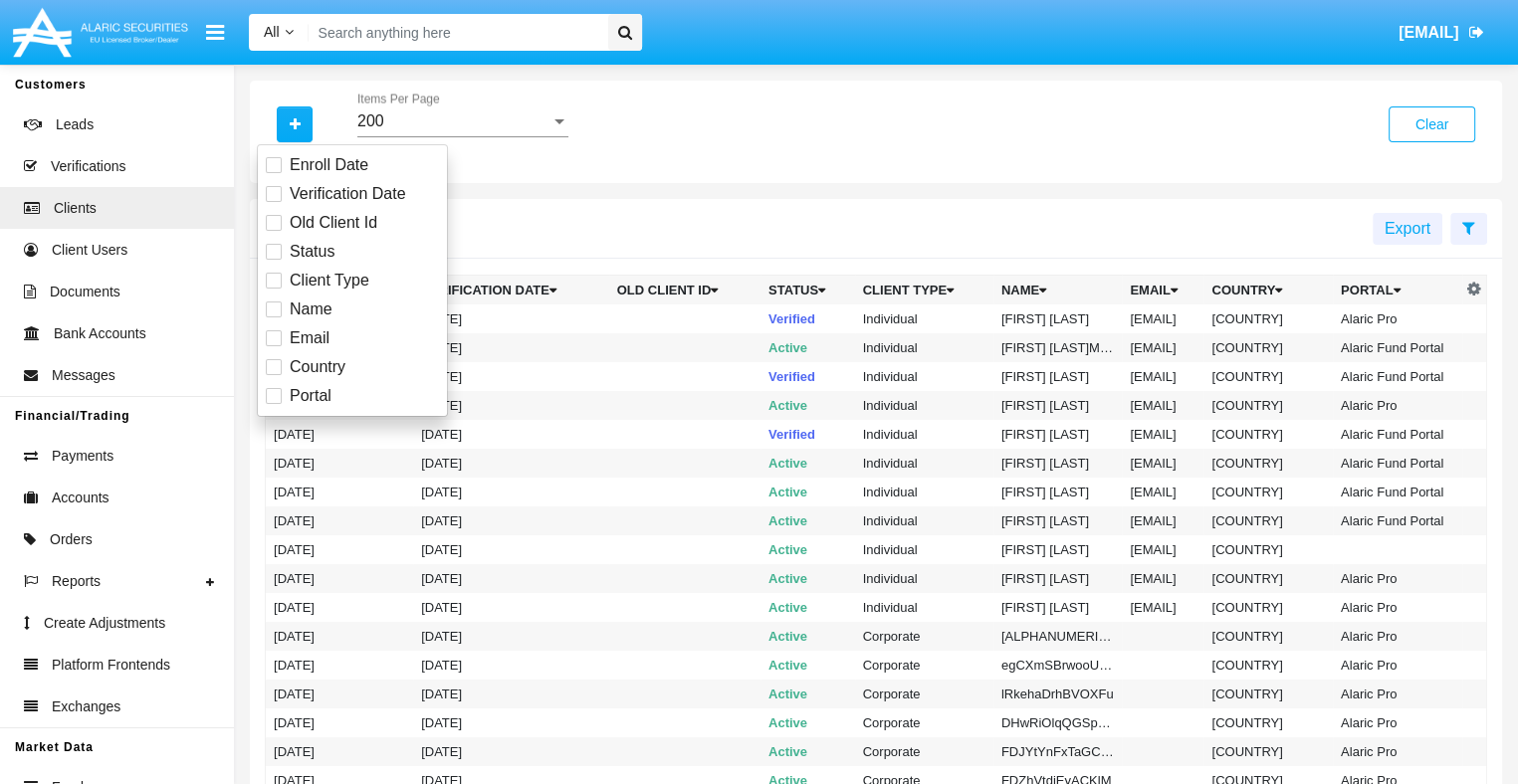 click on "Email" at bounding box center [310, 338] 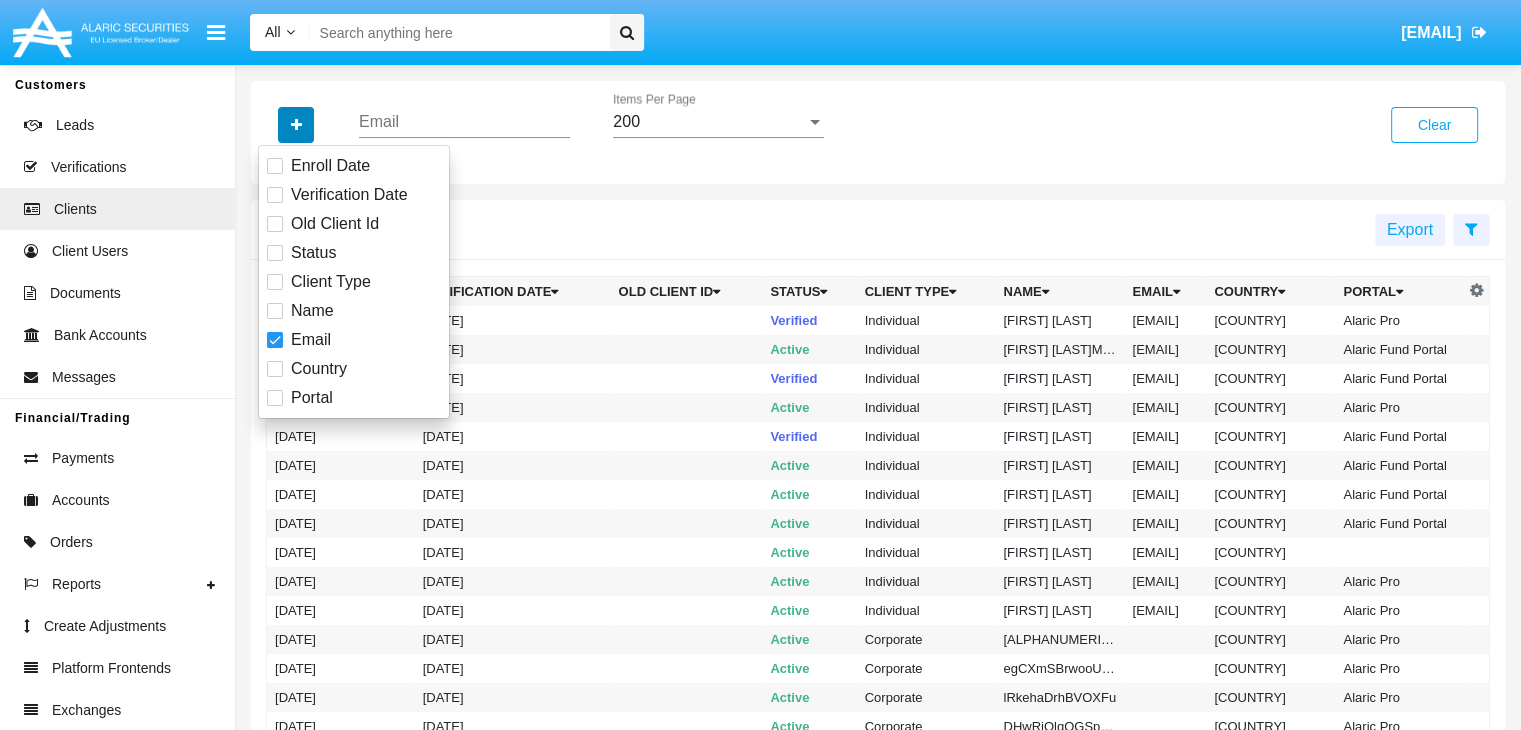 click 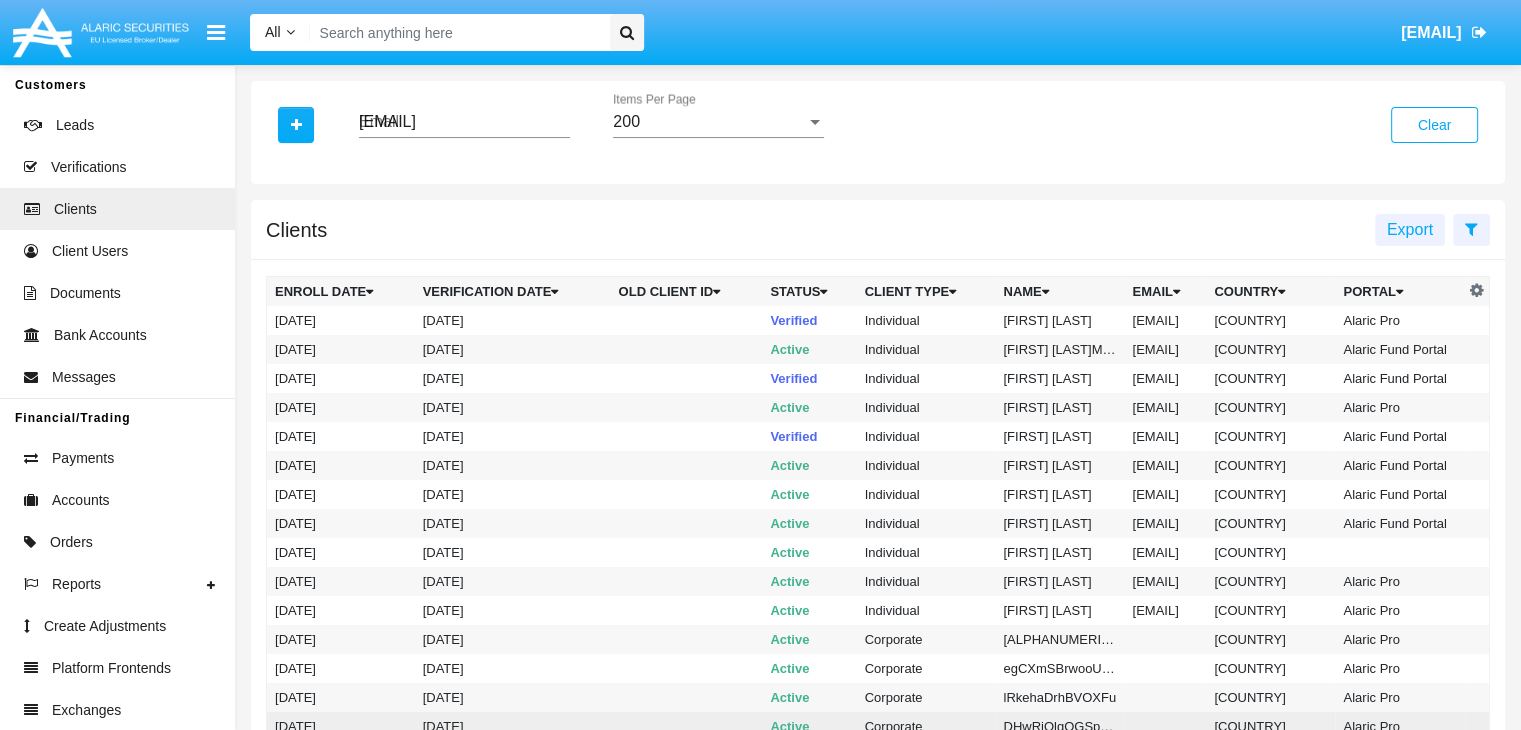 type on "[EMAIL]" 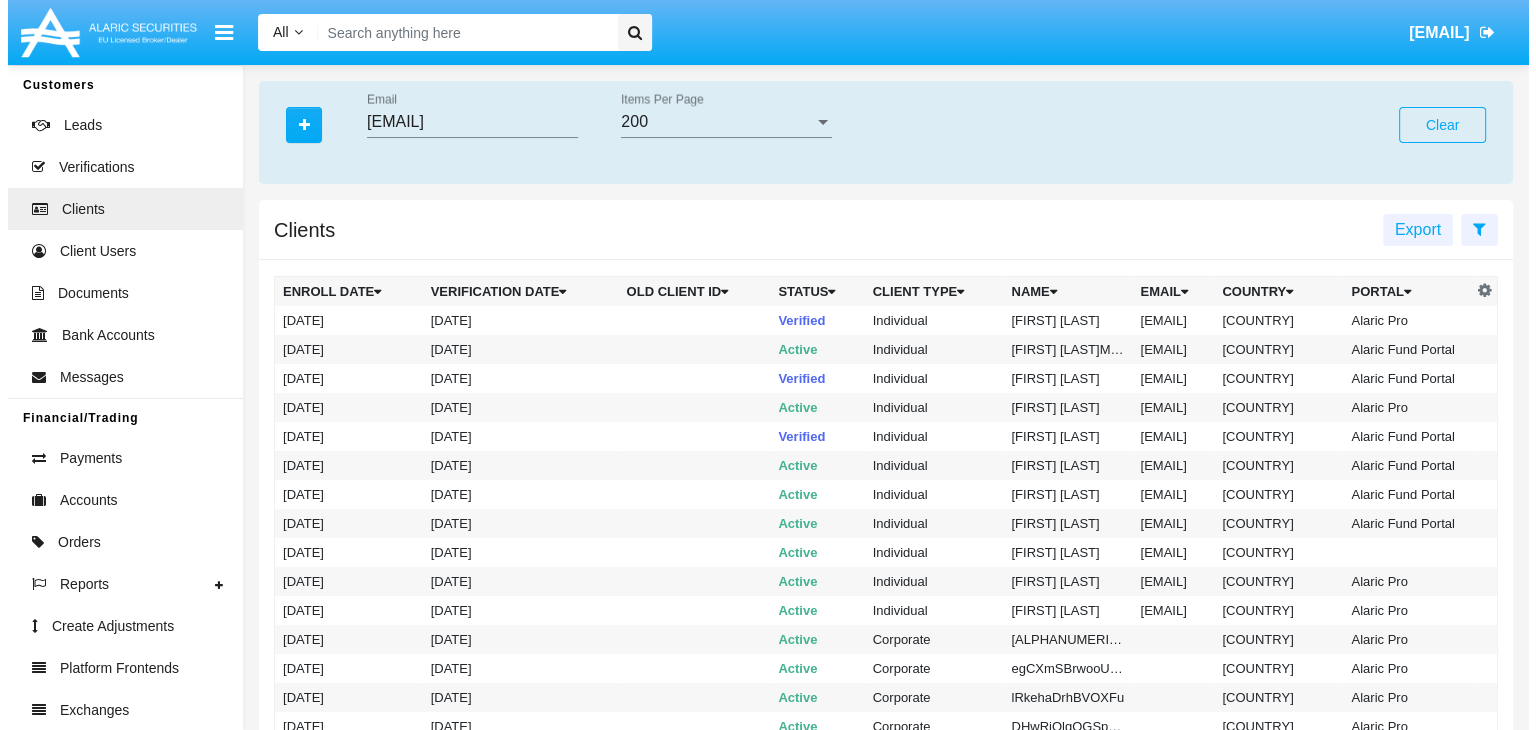 scroll, scrollTop: 0, scrollLeft: 0, axis: both 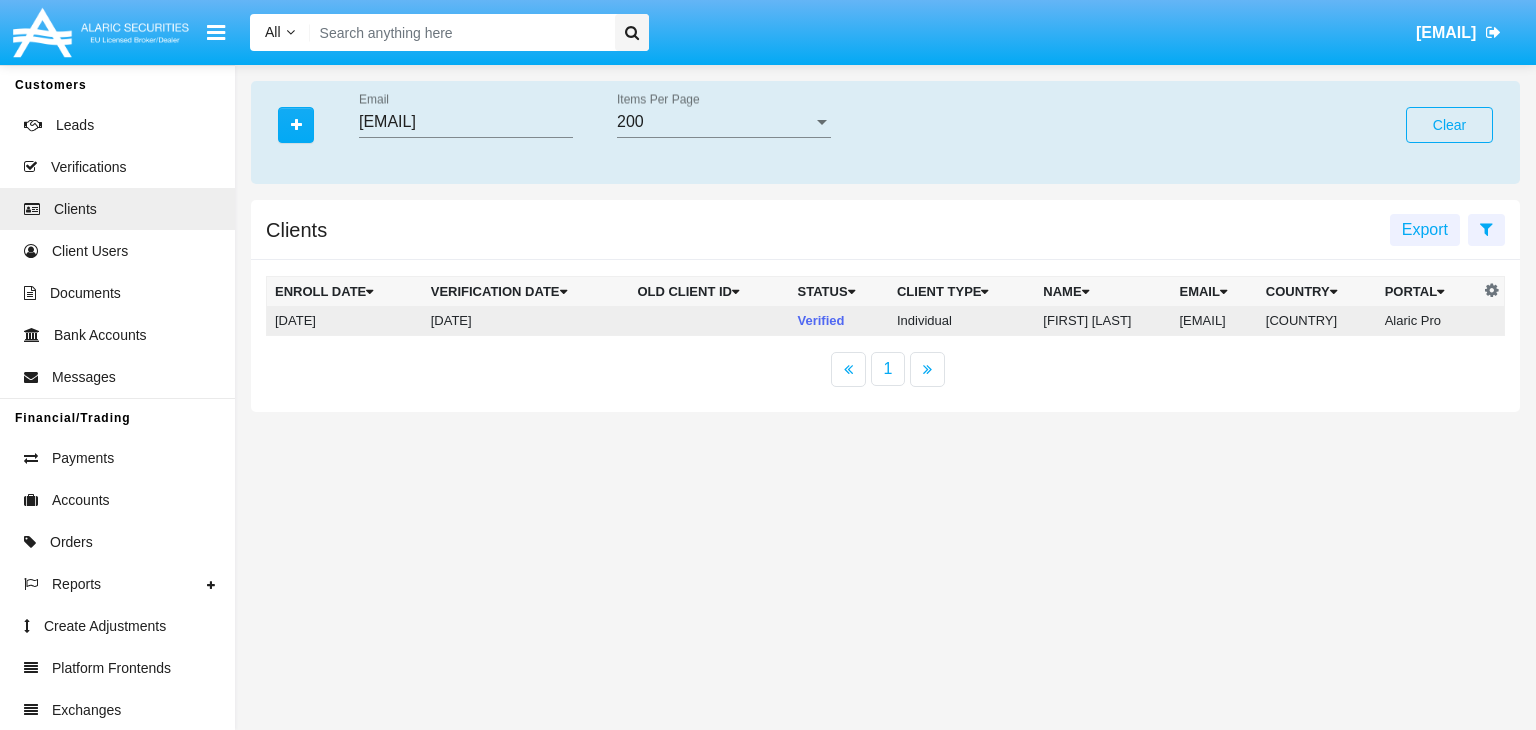 click on "[EMAIL]" 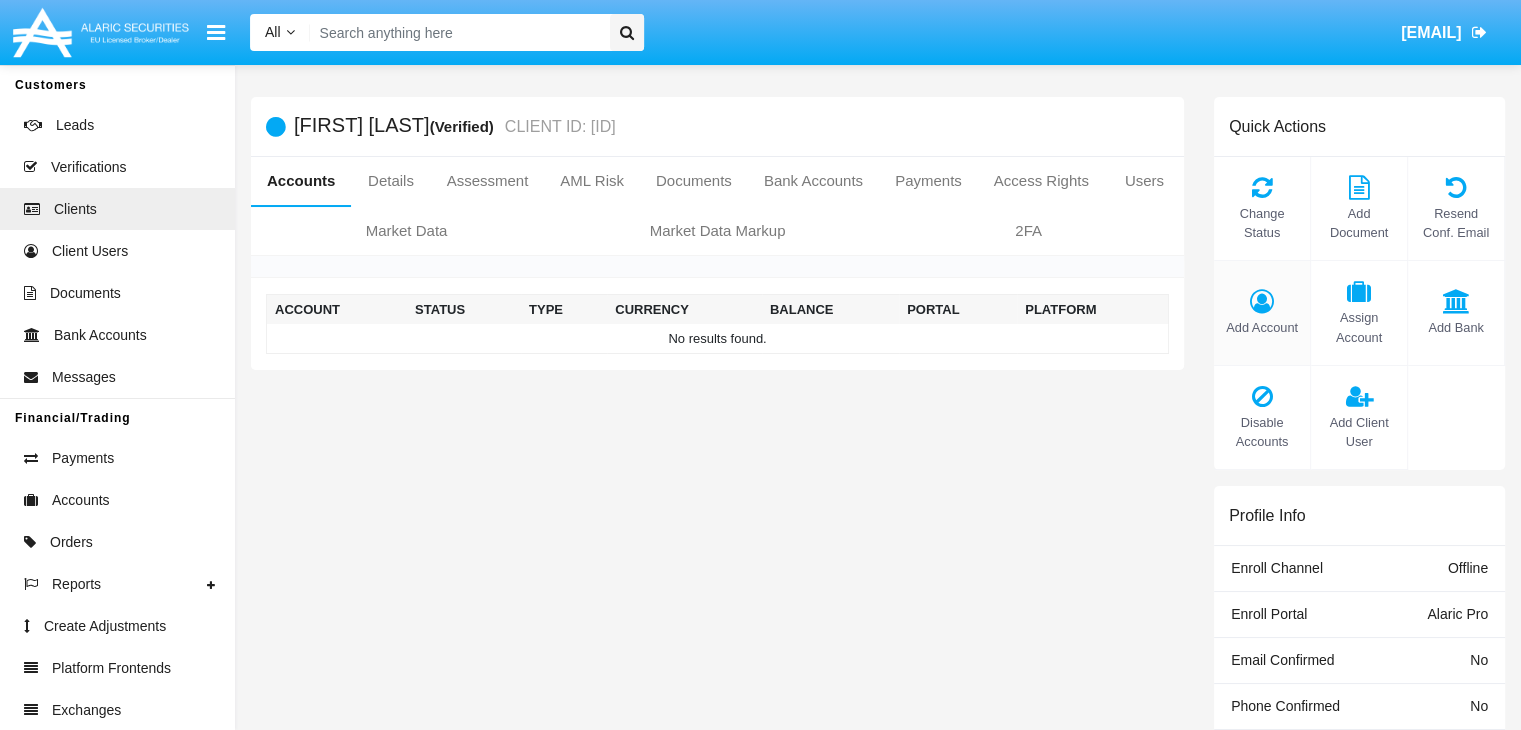click on "Add Account" 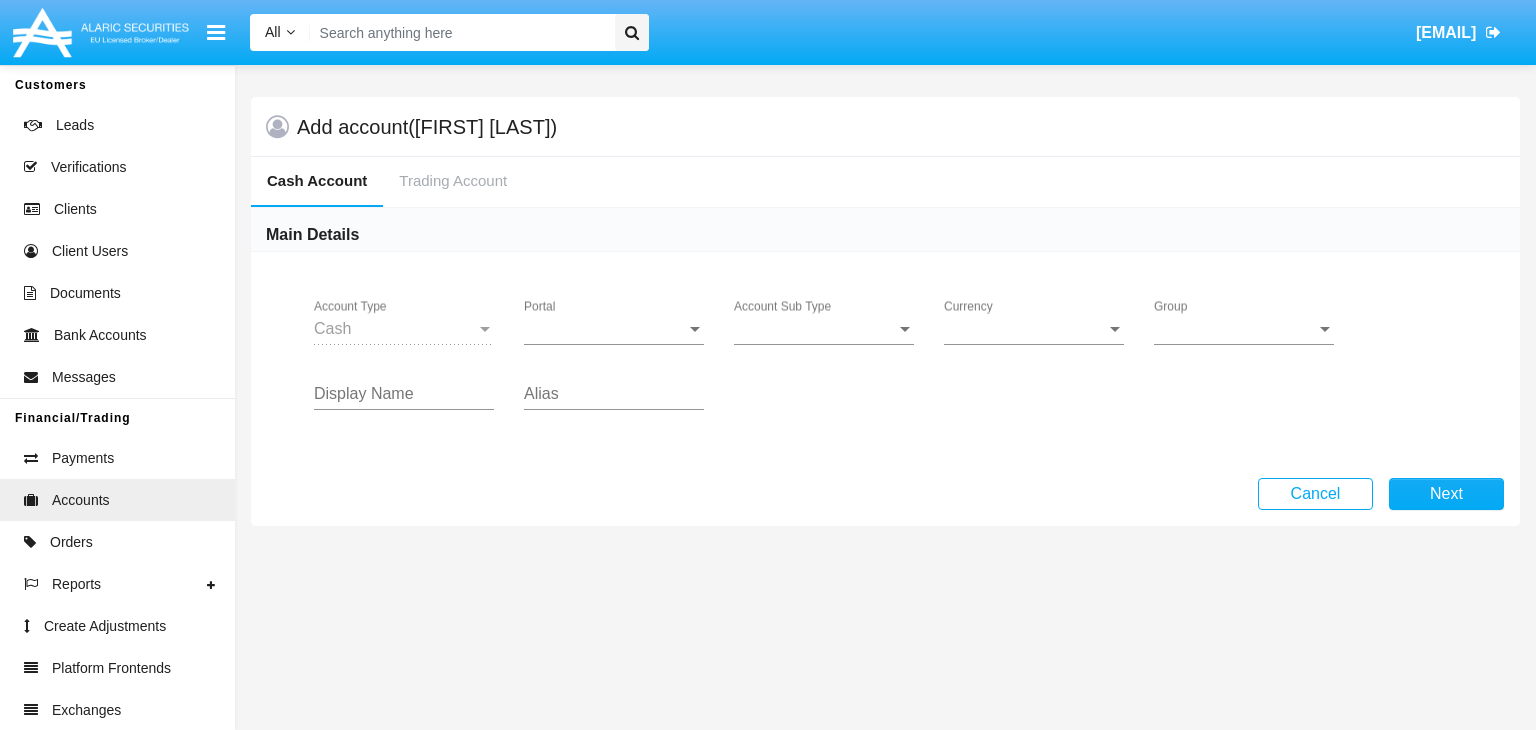 click on "Portal" at bounding box center [605, 329] 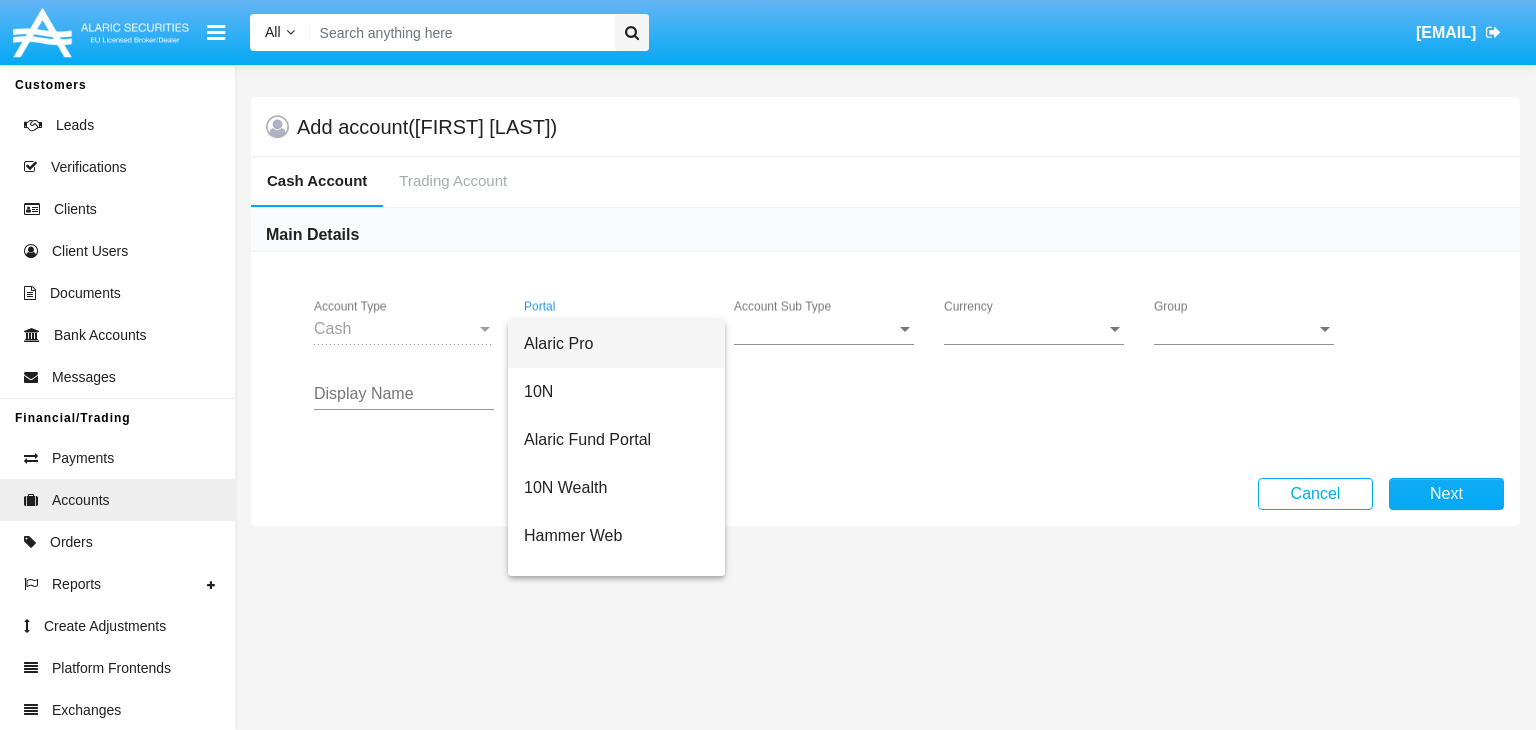 click on "Alaric Pro" at bounding box center (616, 344) 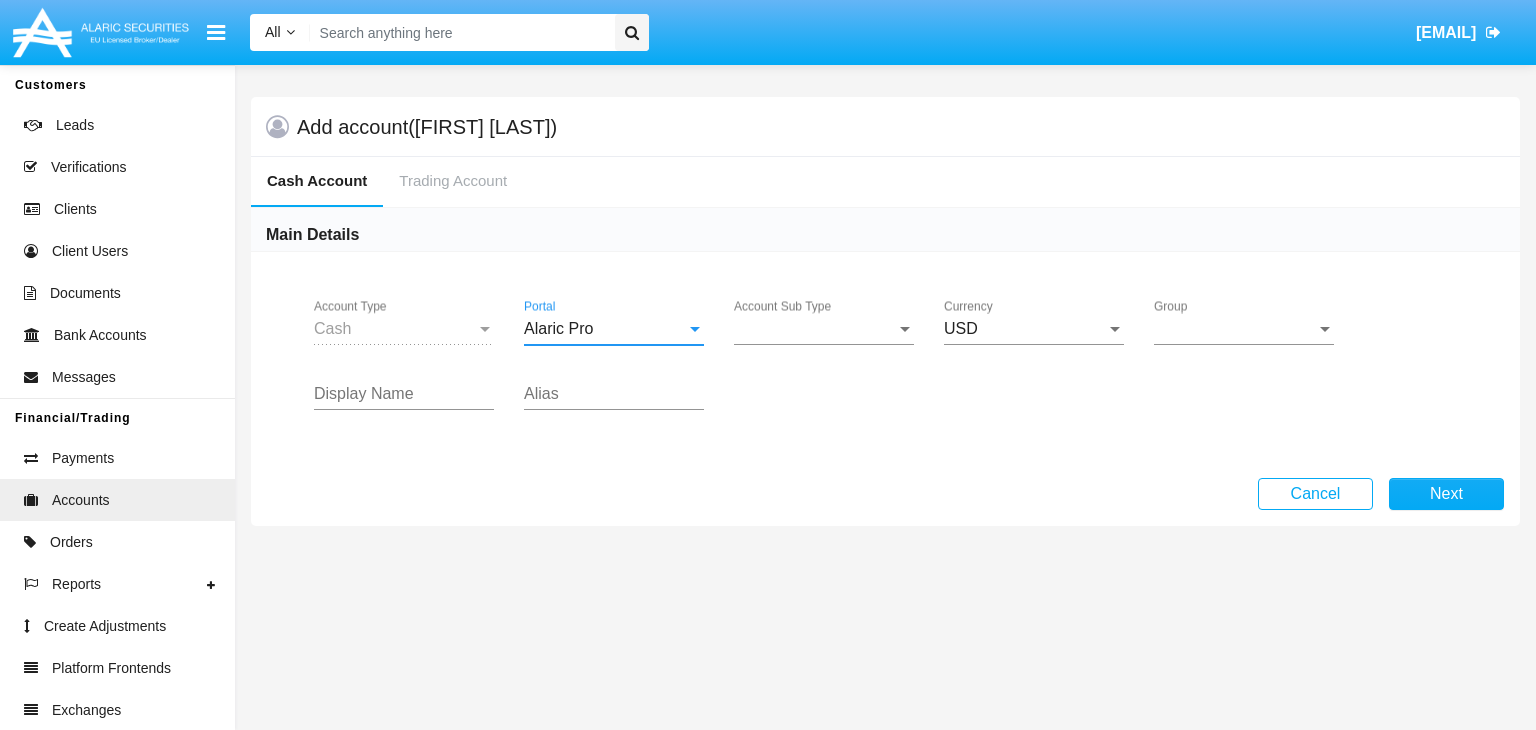 click on "Account Sub Type" at bounding box center (815, 329) 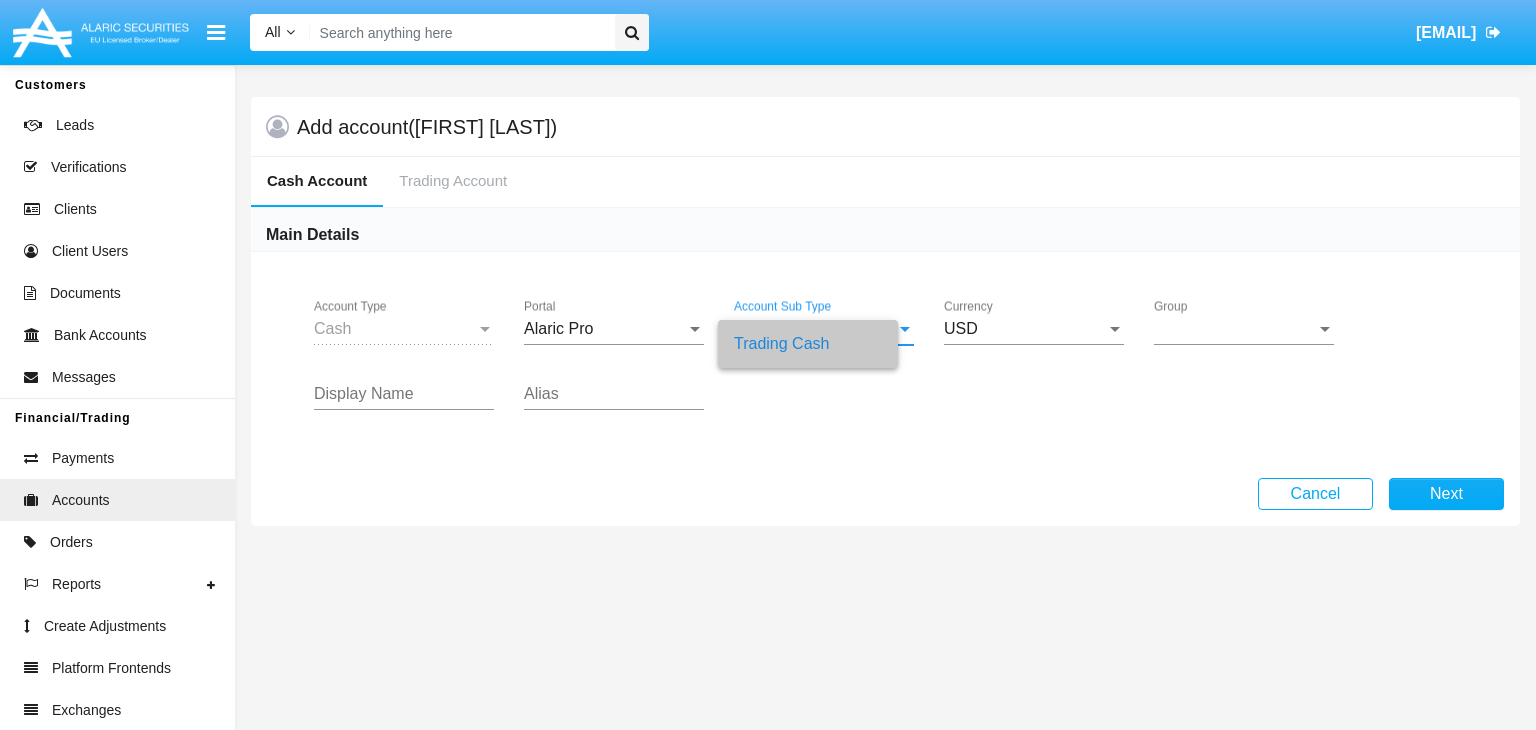 click on "Group" at bounding box center (1235, 329) 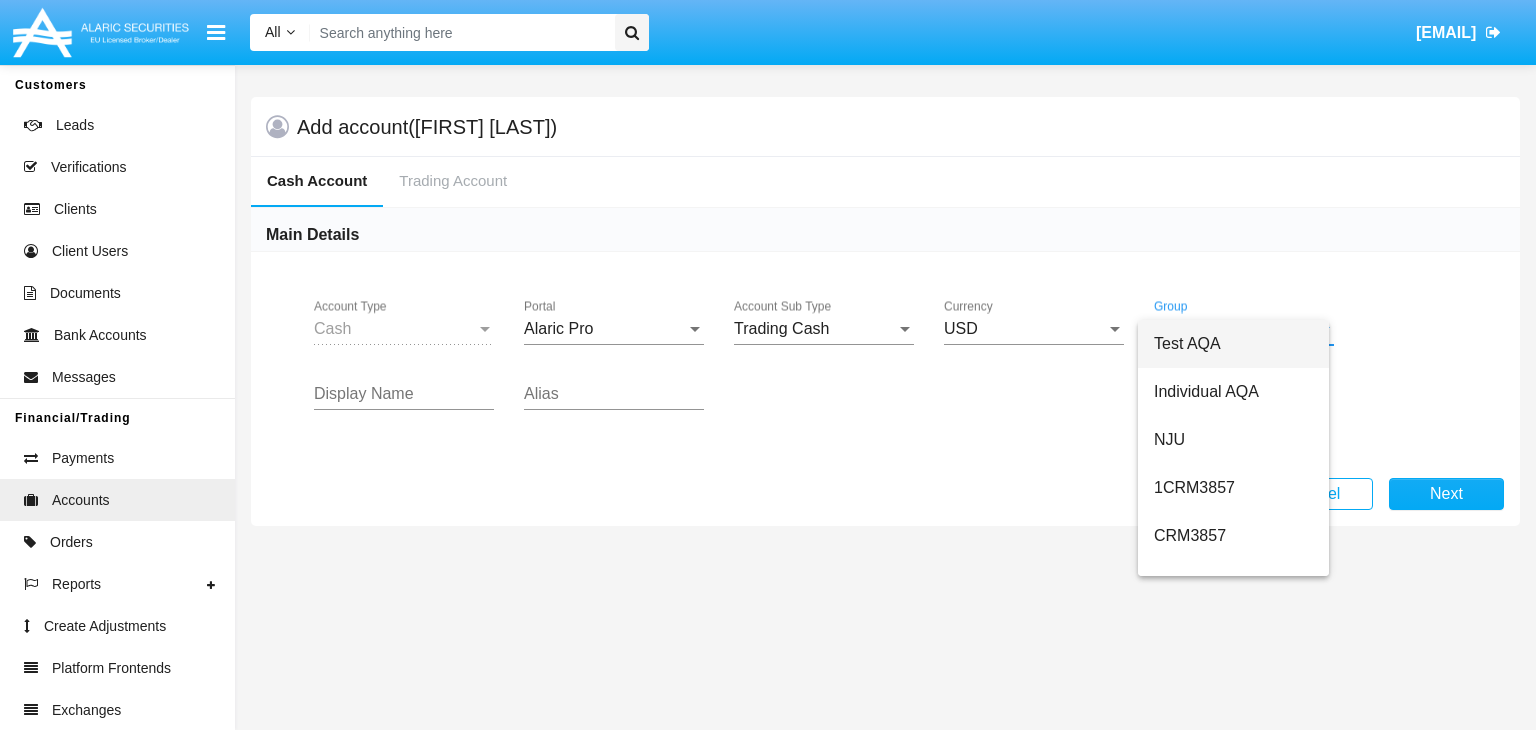 click on "SMS" at bounding box center [1233, 1448] 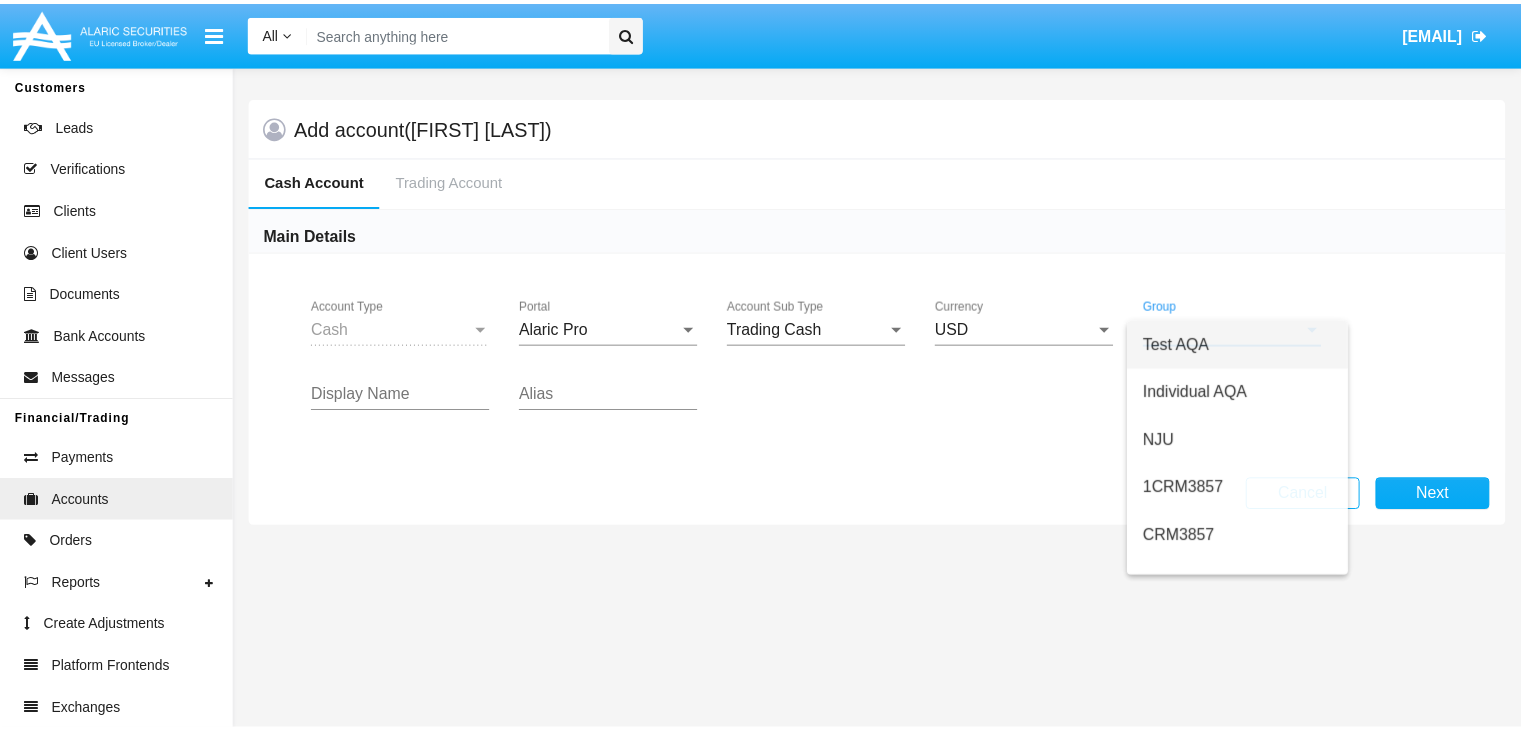 scroll, scrollTop: 896, scrollLeft: 0, axis: vertical 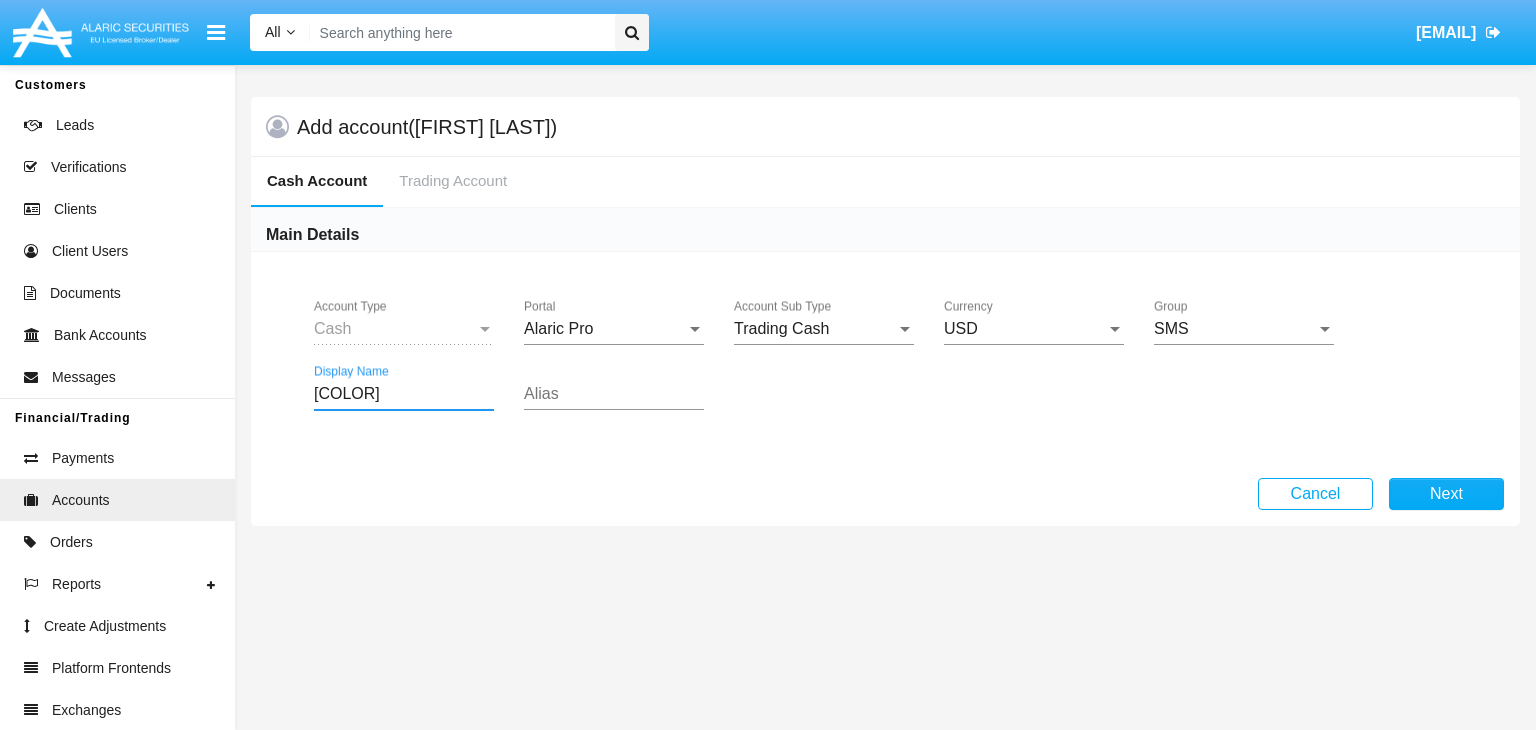 type on "[COLOR]" 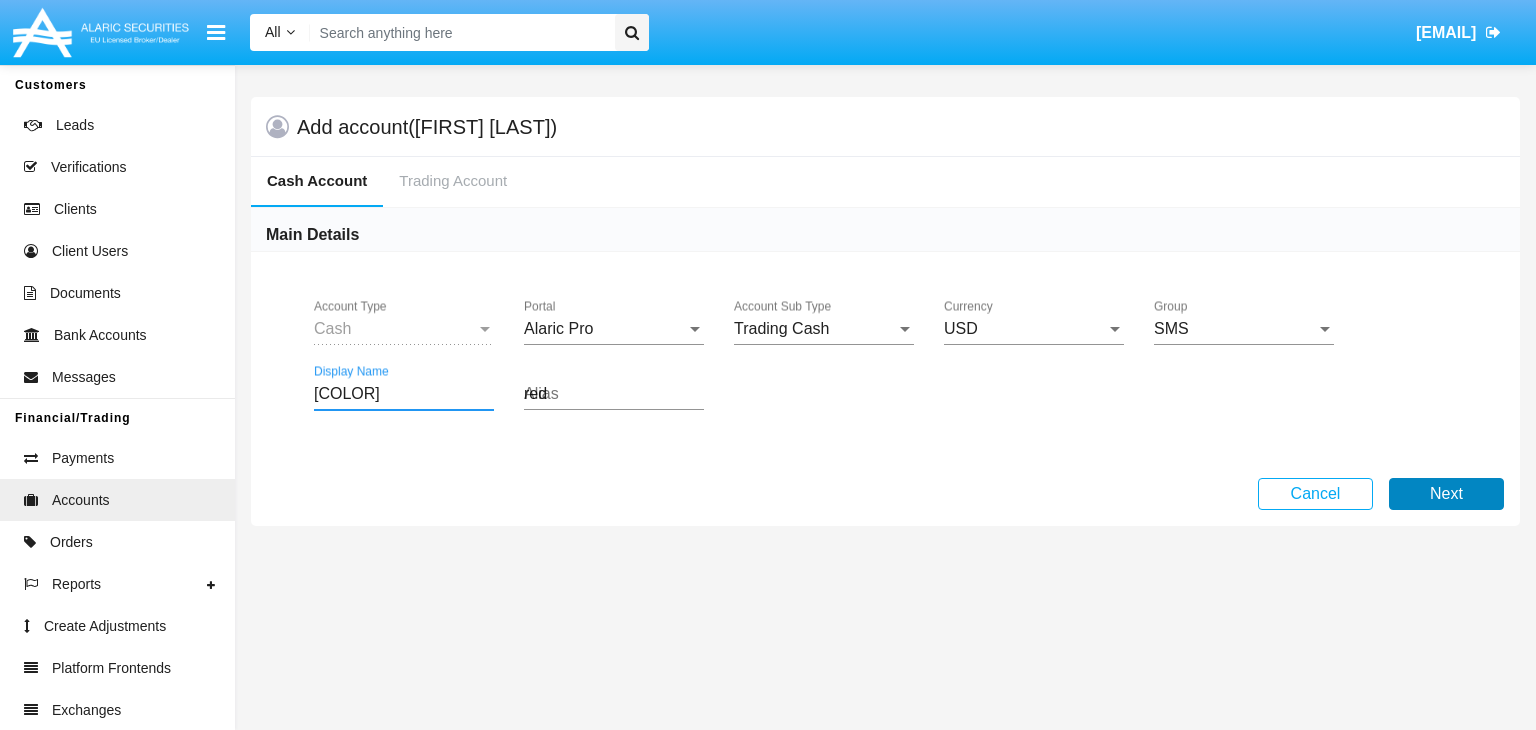 type on "red" 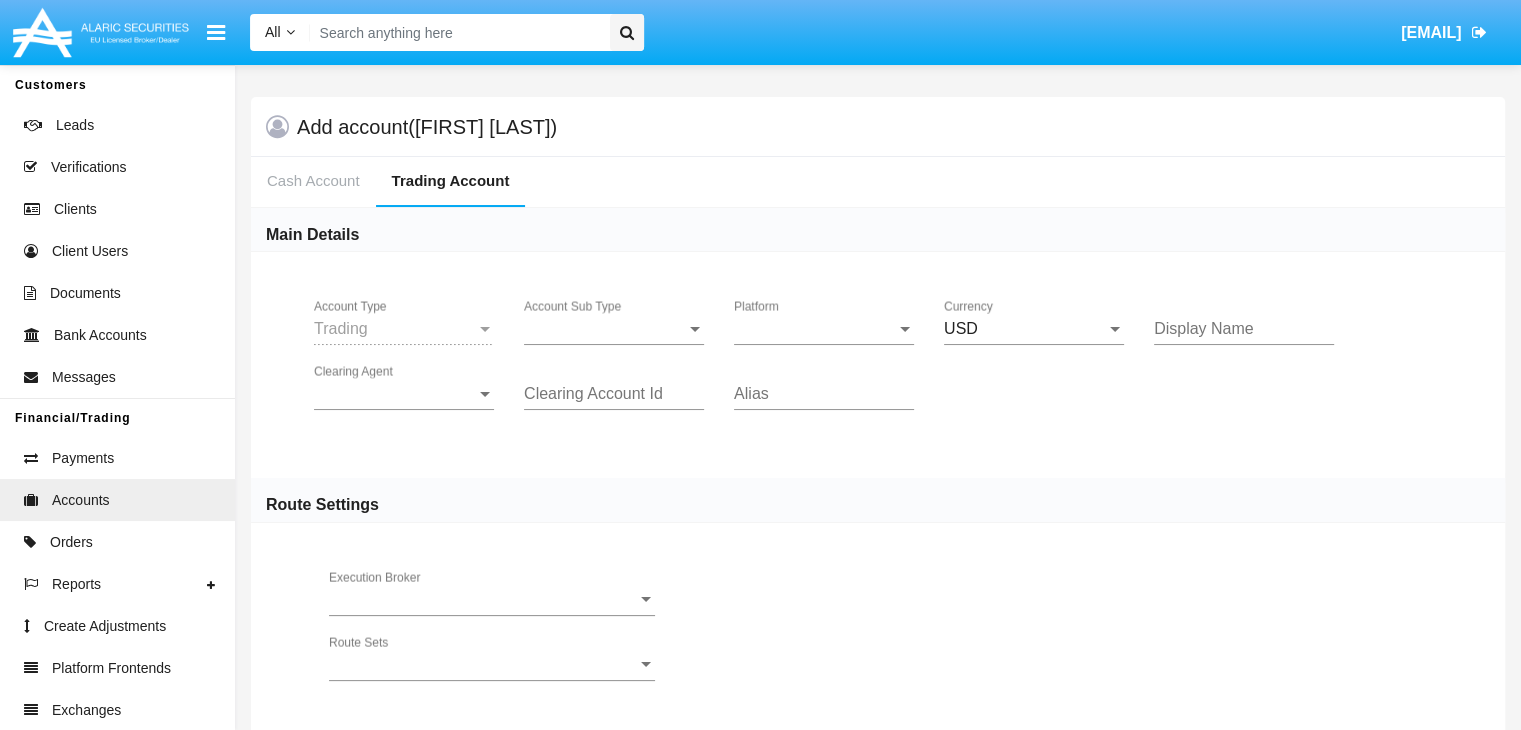 click on "Account Sub Type" at bounding box center (605, 329) 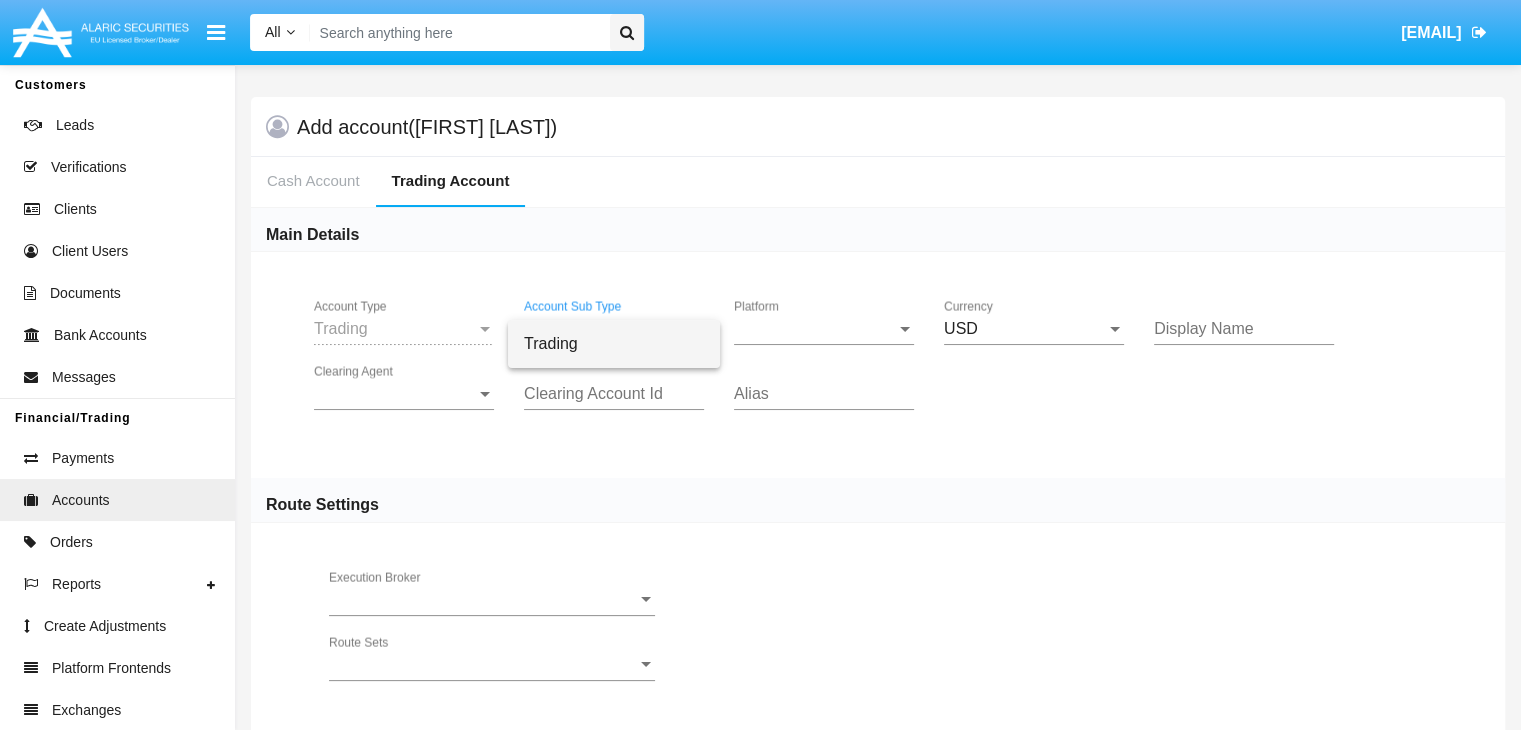 click on "Trading" at bounding box center (614, 344) 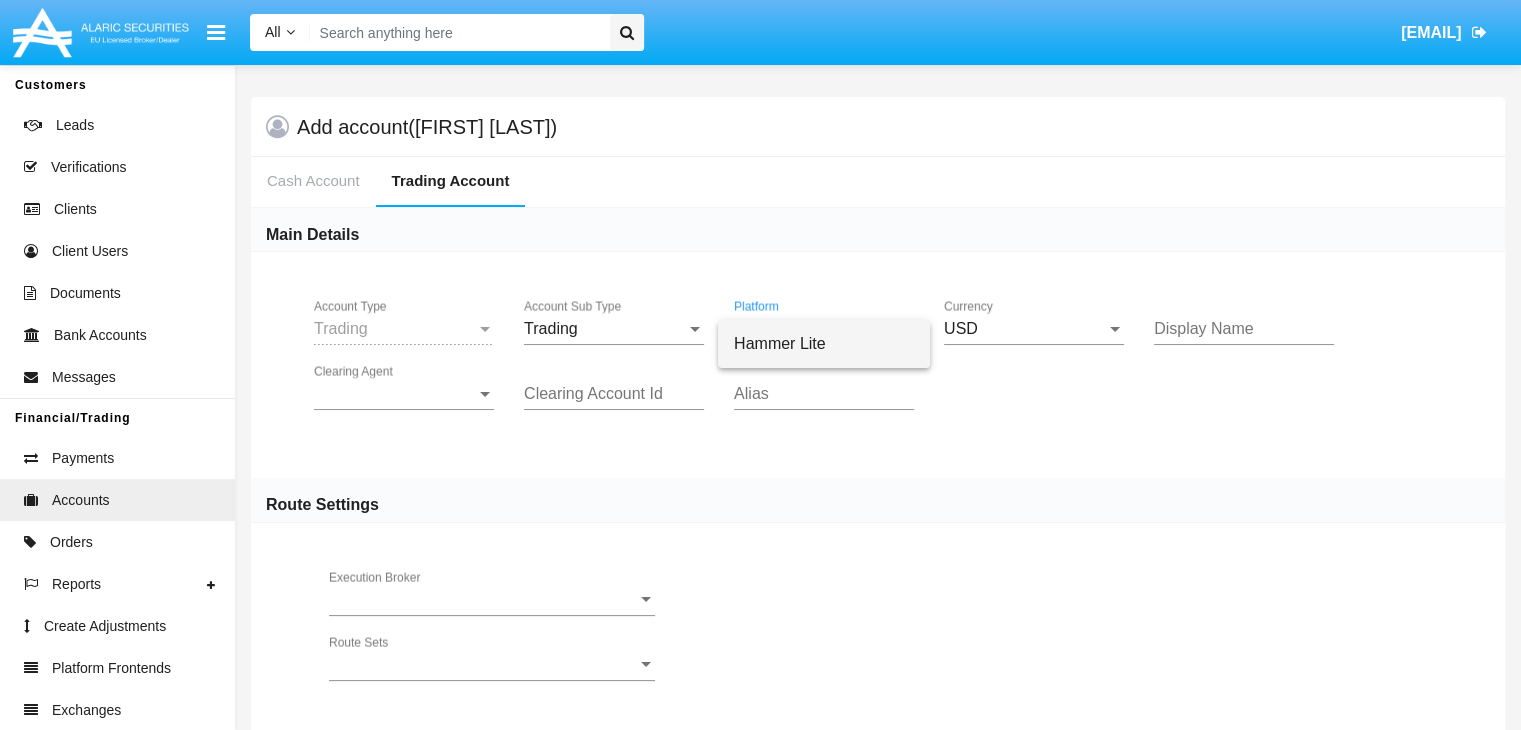 click on "Hammer Lite" at bounding box center (824, 344) 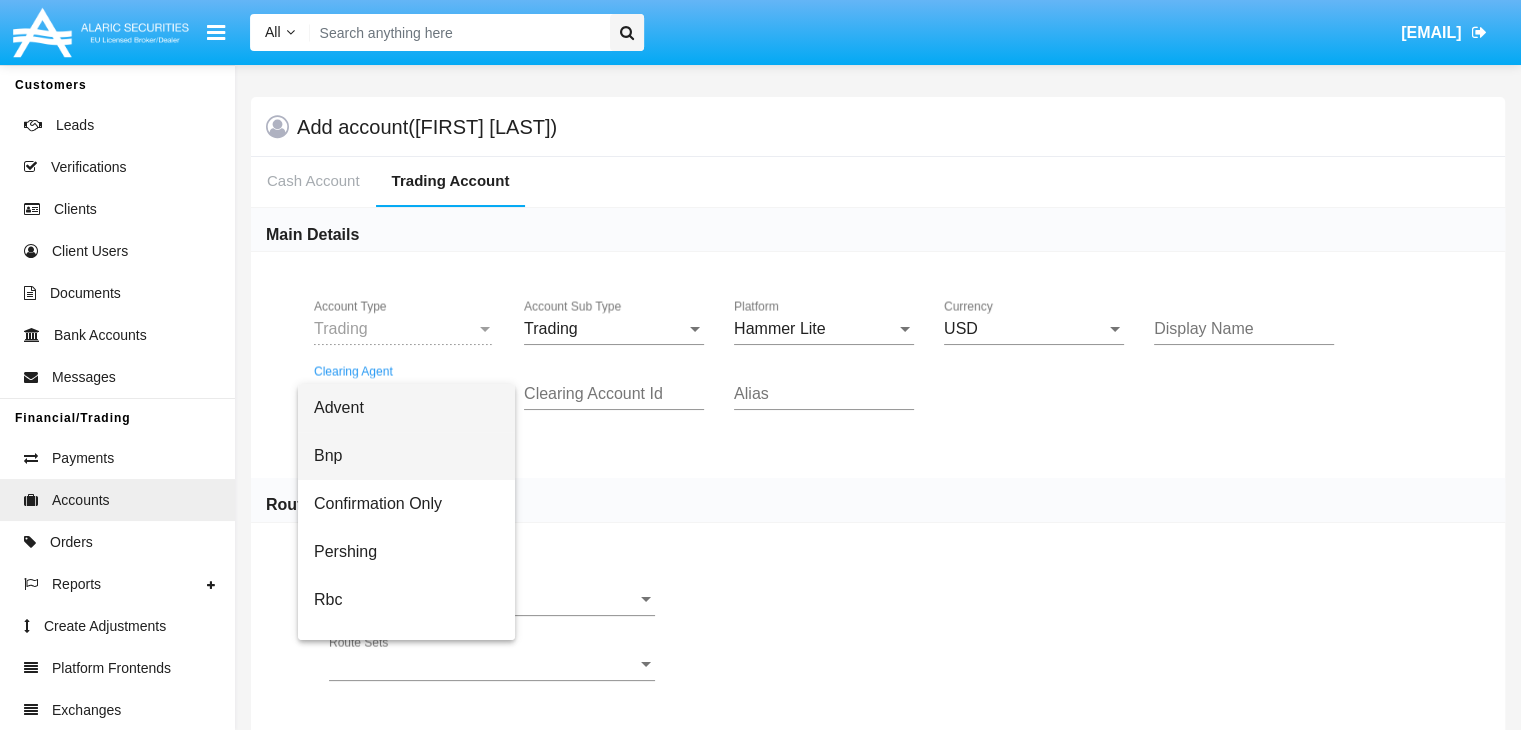 click on "Bnp" at bounding box center (406, 456) 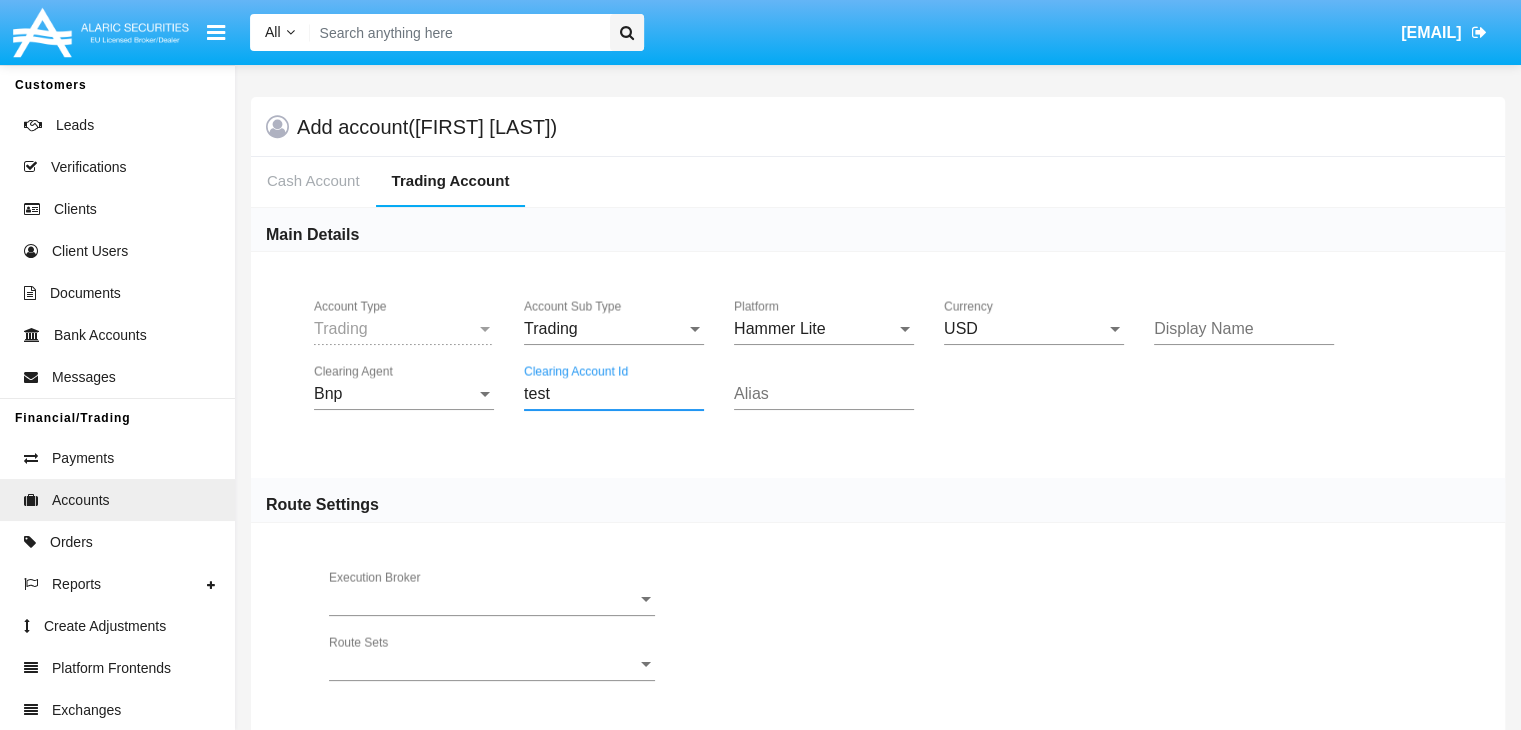 type on "test" 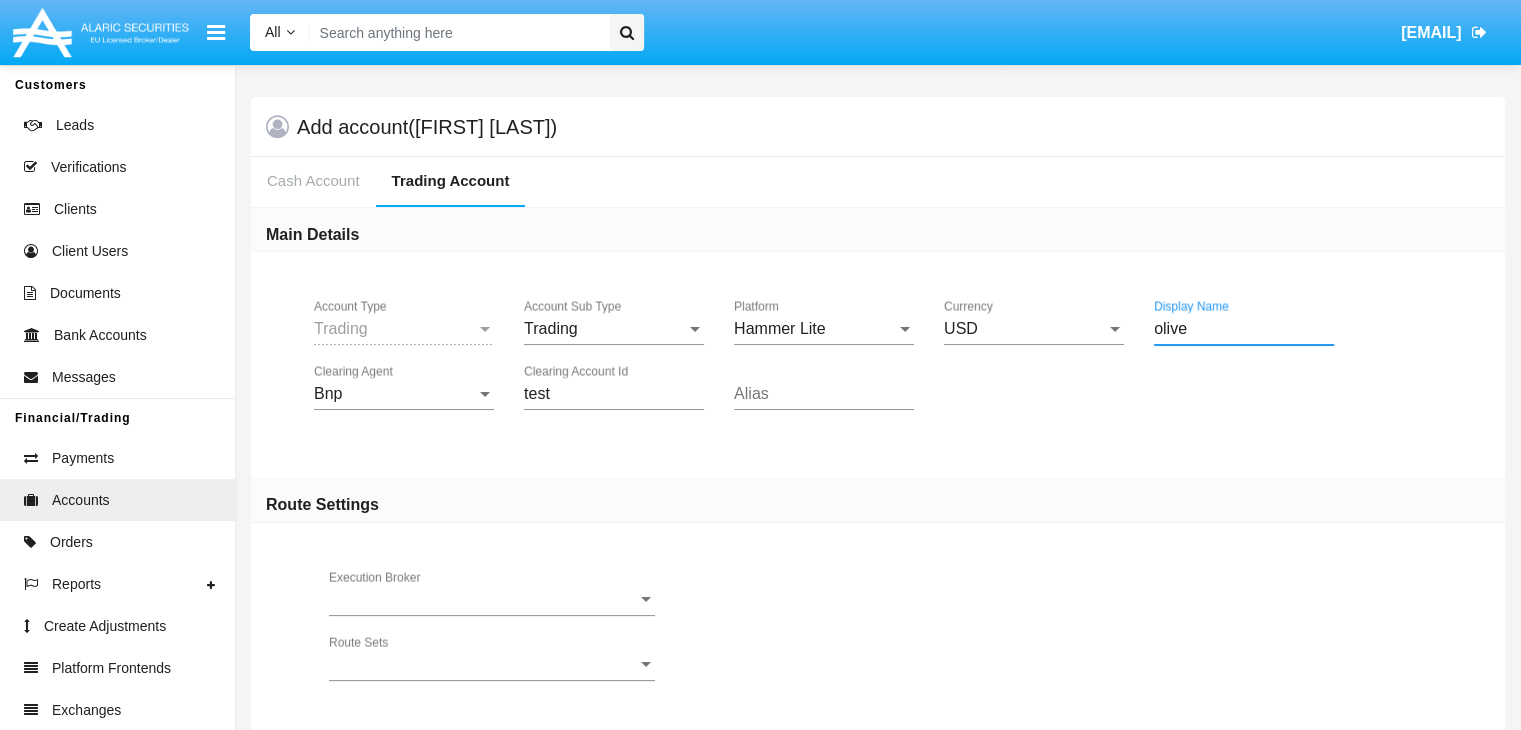 type on "olive" 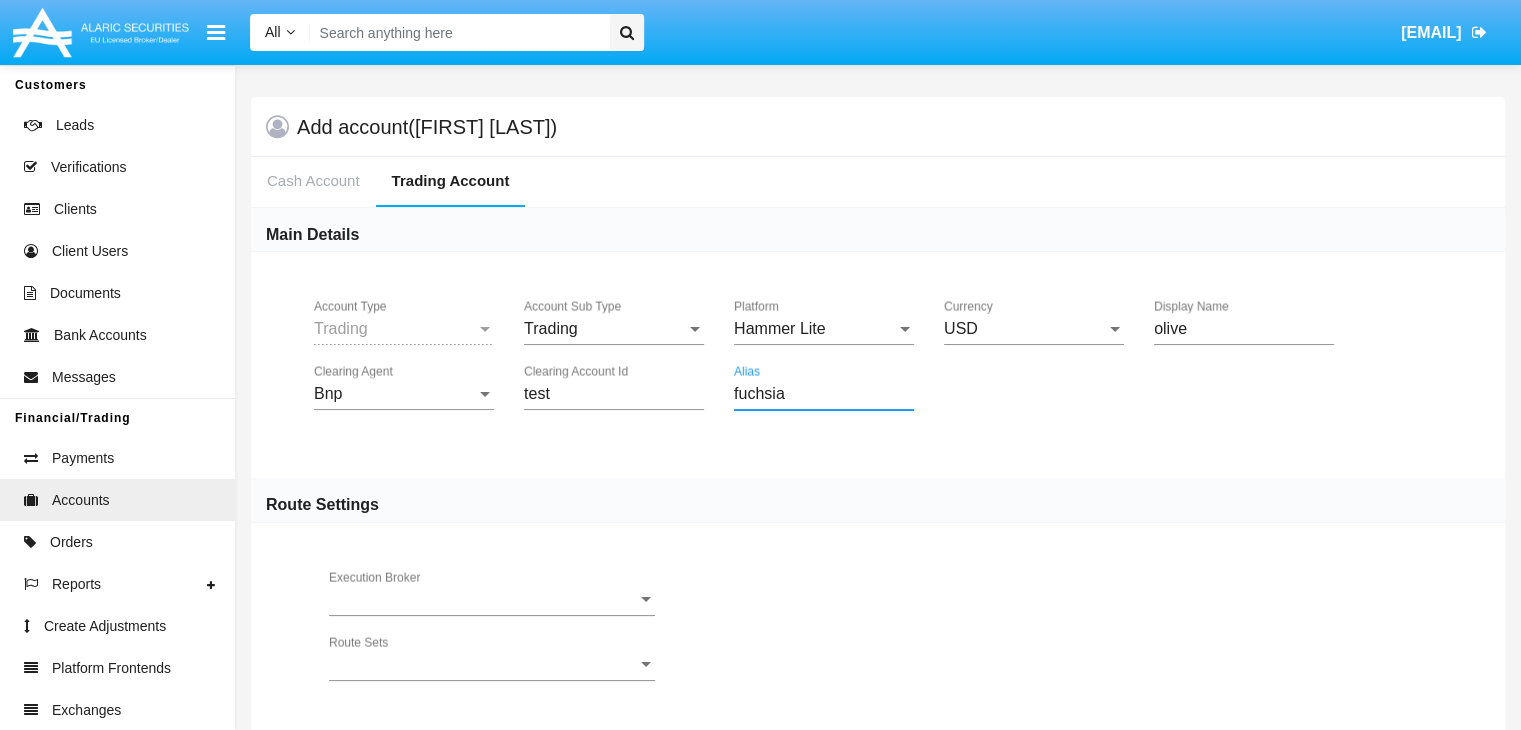 scroll, scrollTop: 48, scrollLeft: 0, axis: vertical 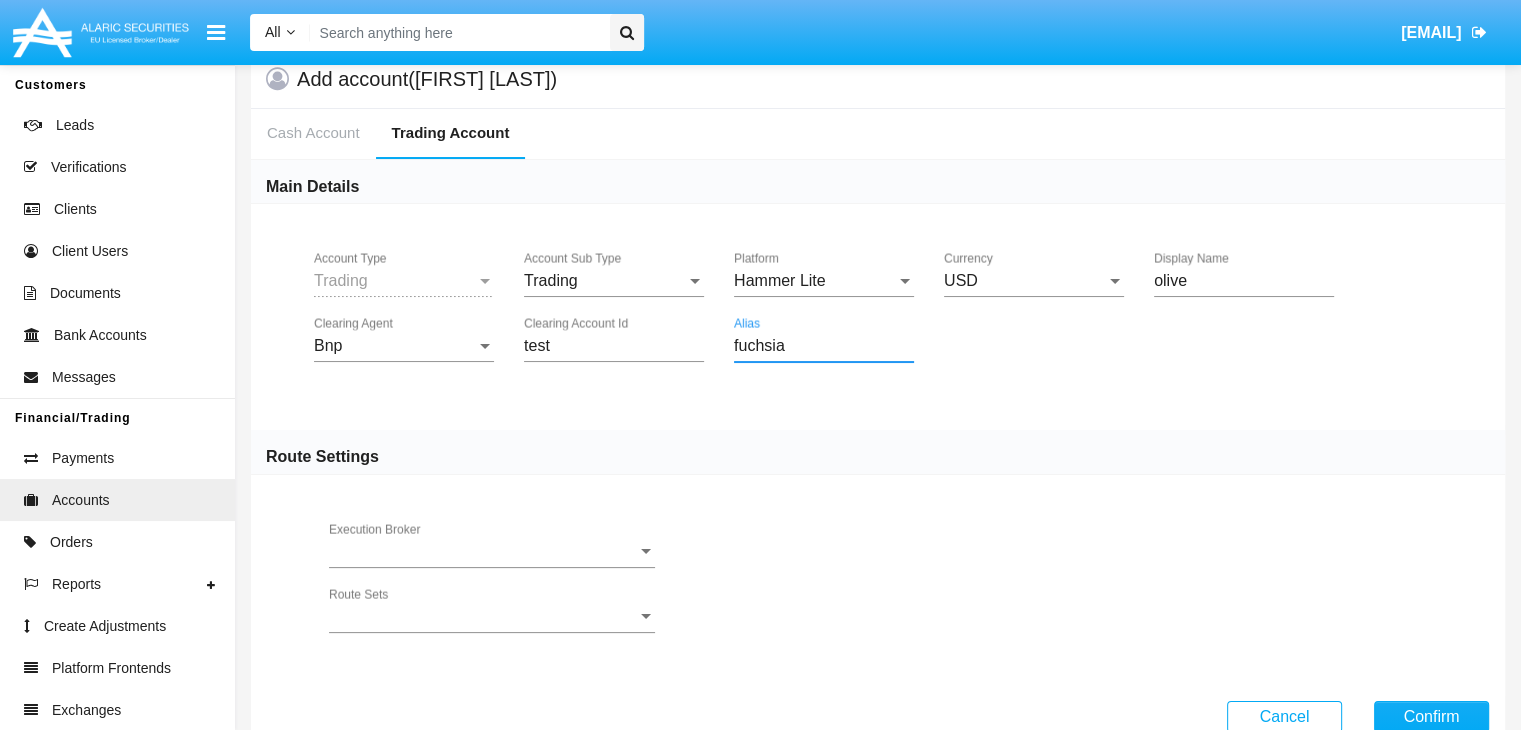 type on "fuchsia" 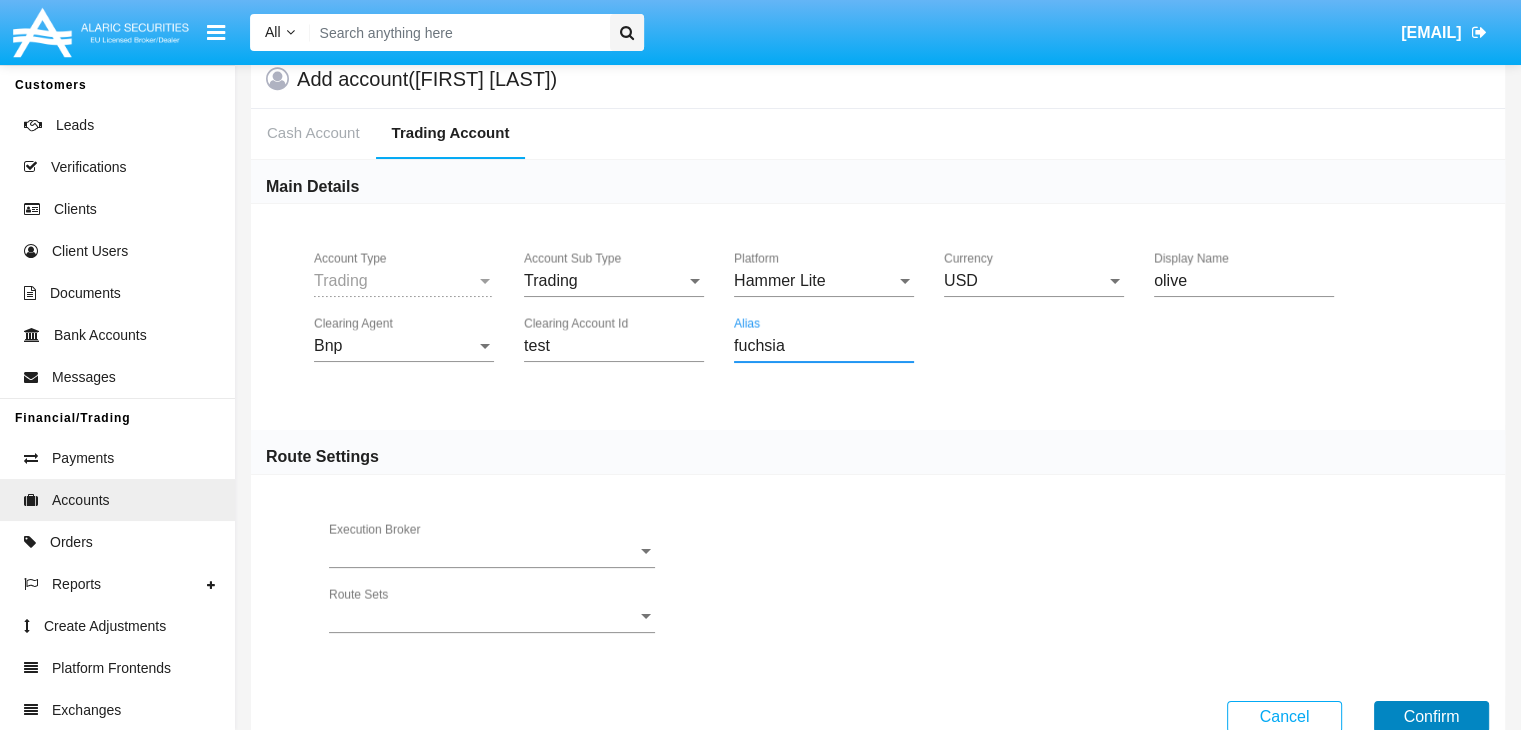 click on "Confirm" 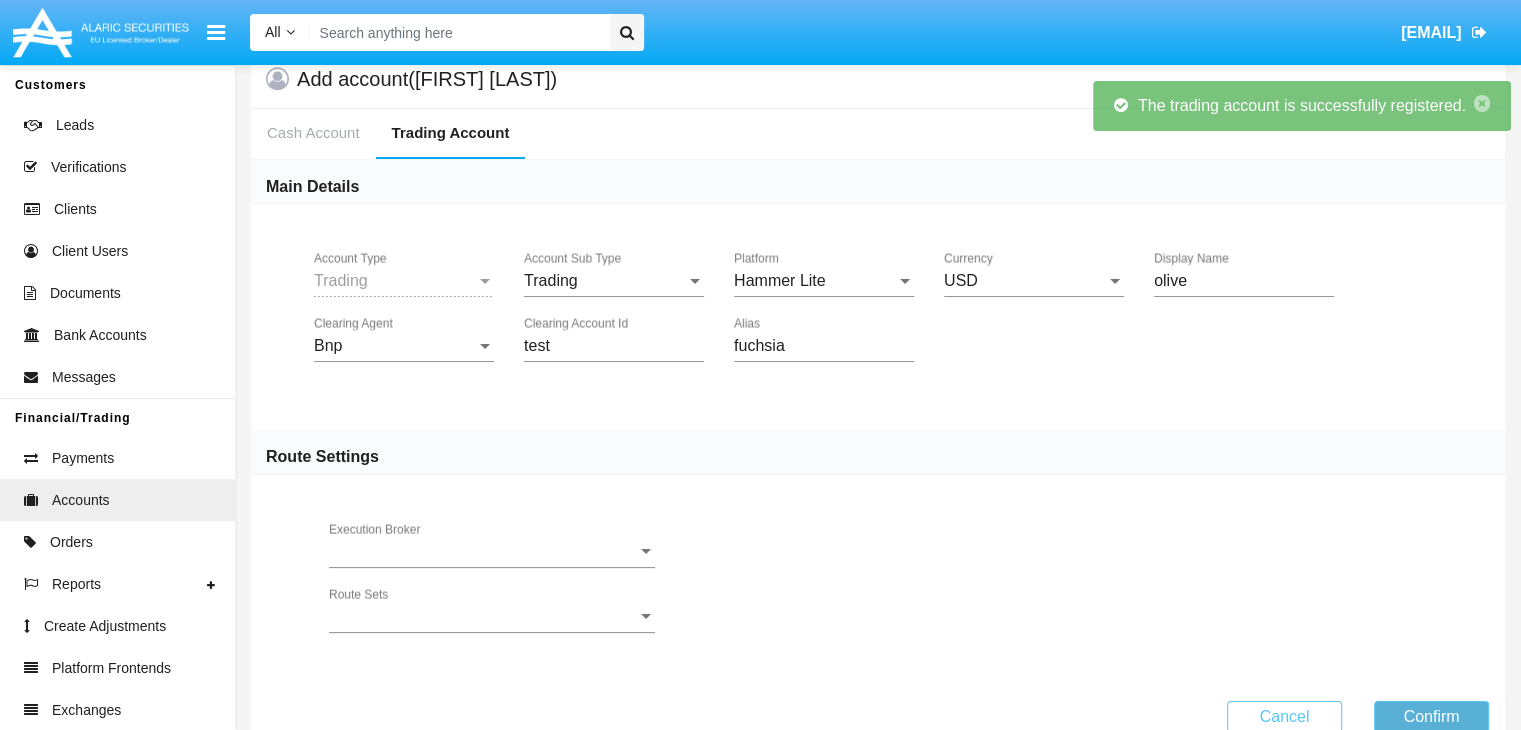 scroll, scrollTop: 0, scrollLeft: 0, axis: both 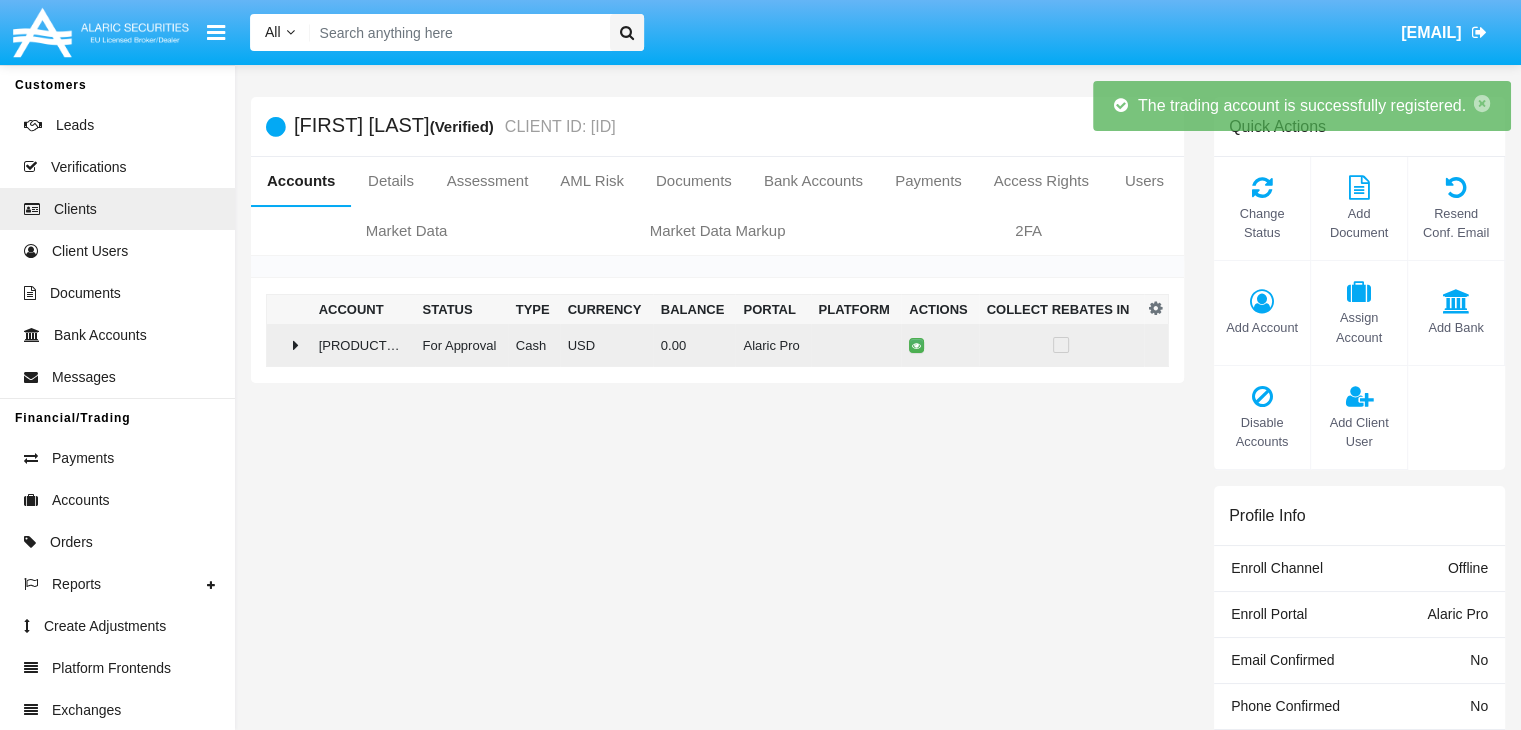 click on "0.00" 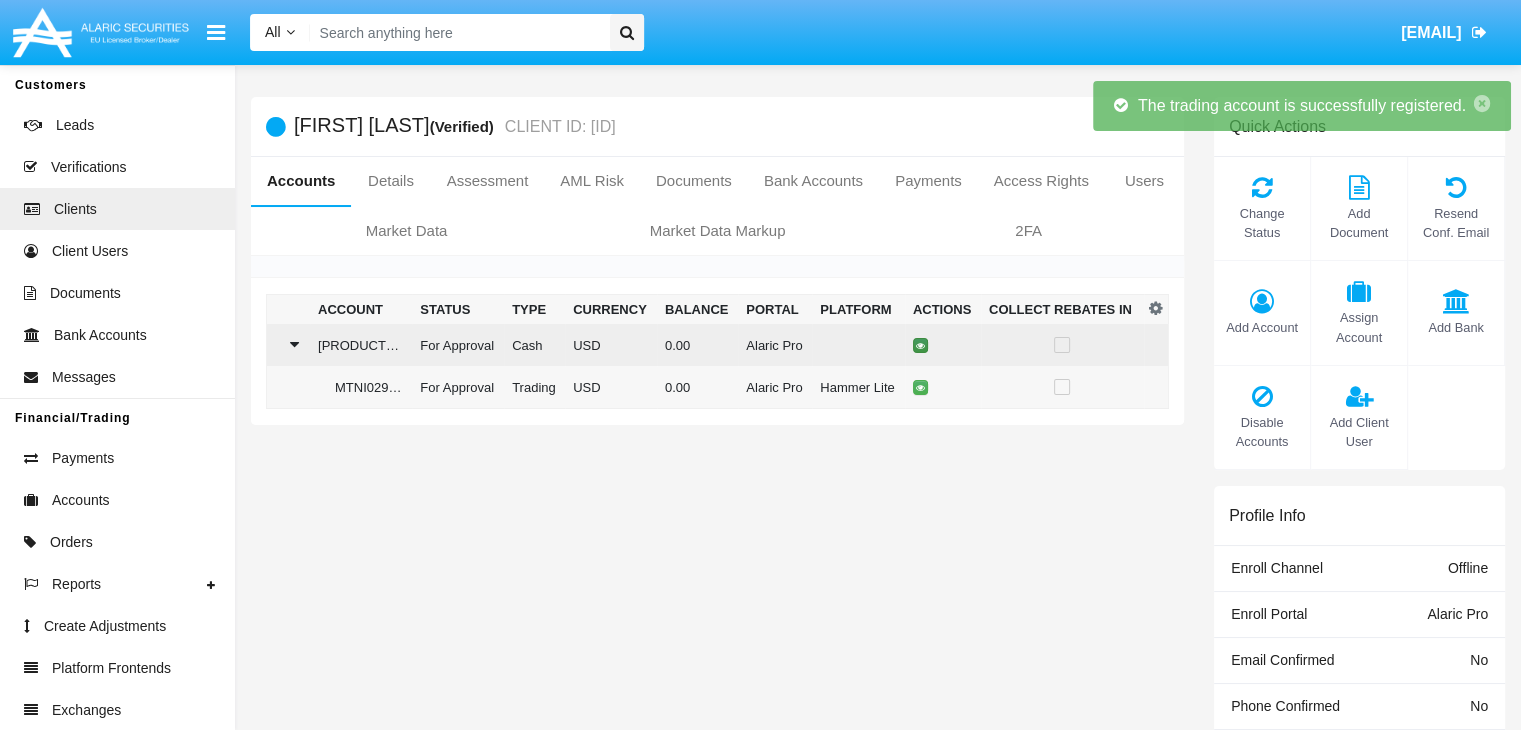 click 